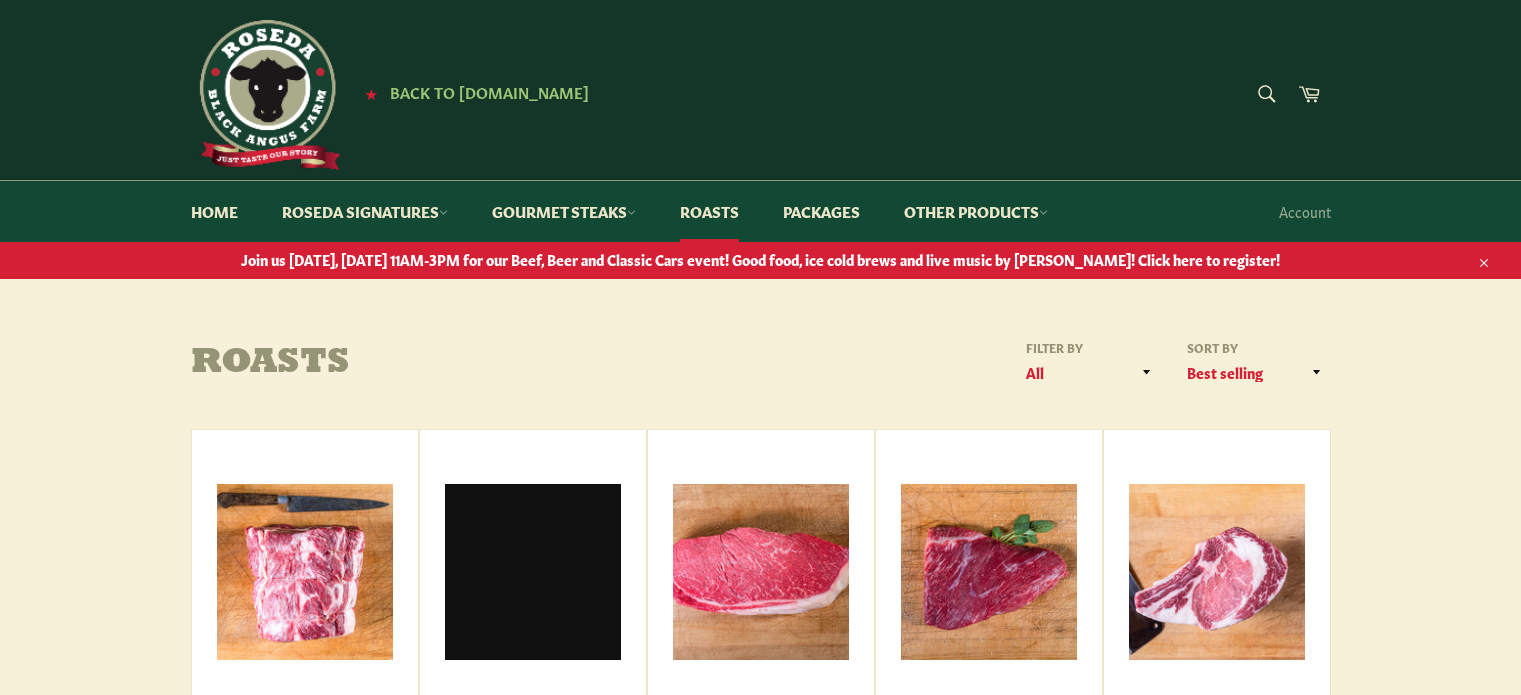 scroll, scrollTop: 0, scrollLeft: 0, axis: both 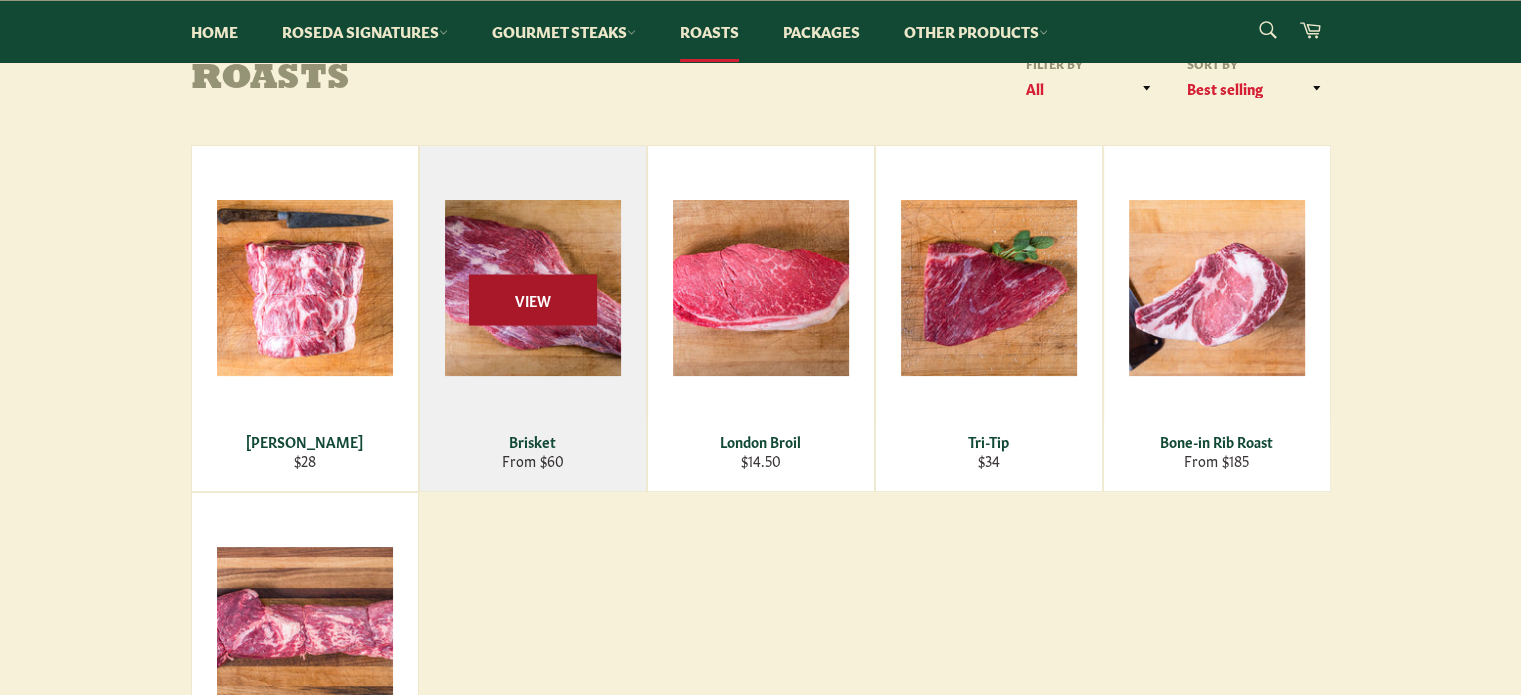 click on "View" at bounding box center [533, 299] 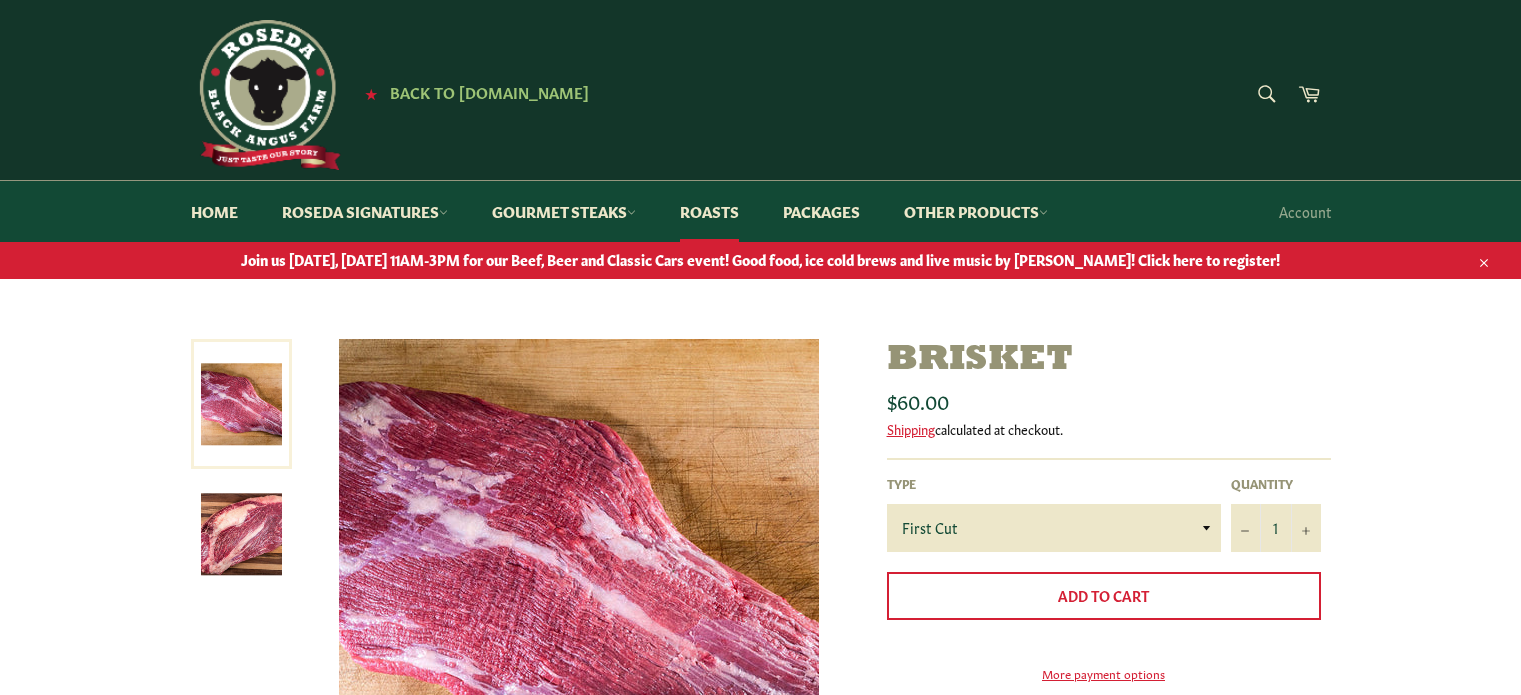 scroll, scrollTop: 0, scrollLeft: 0, axis: both 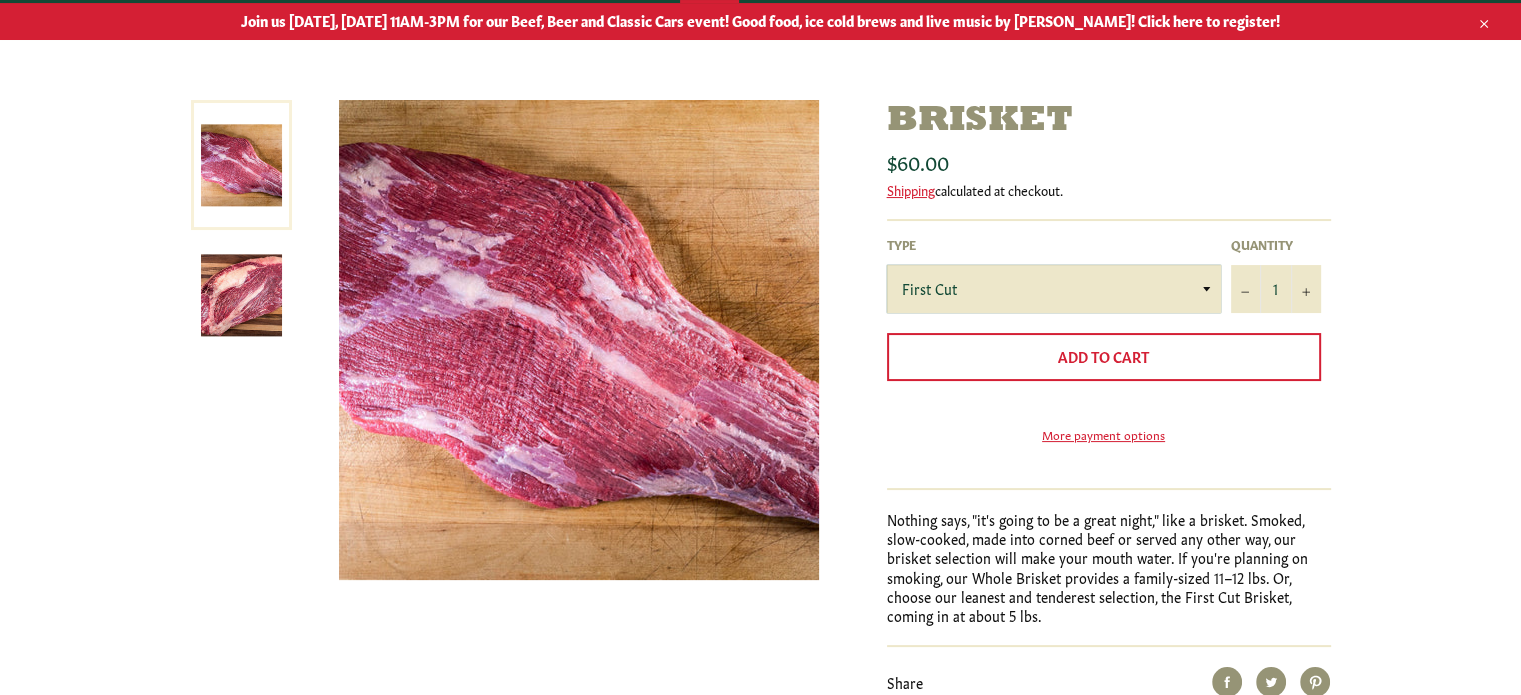 click on "First Cut
Whole" at bounding box center (1054, 289) 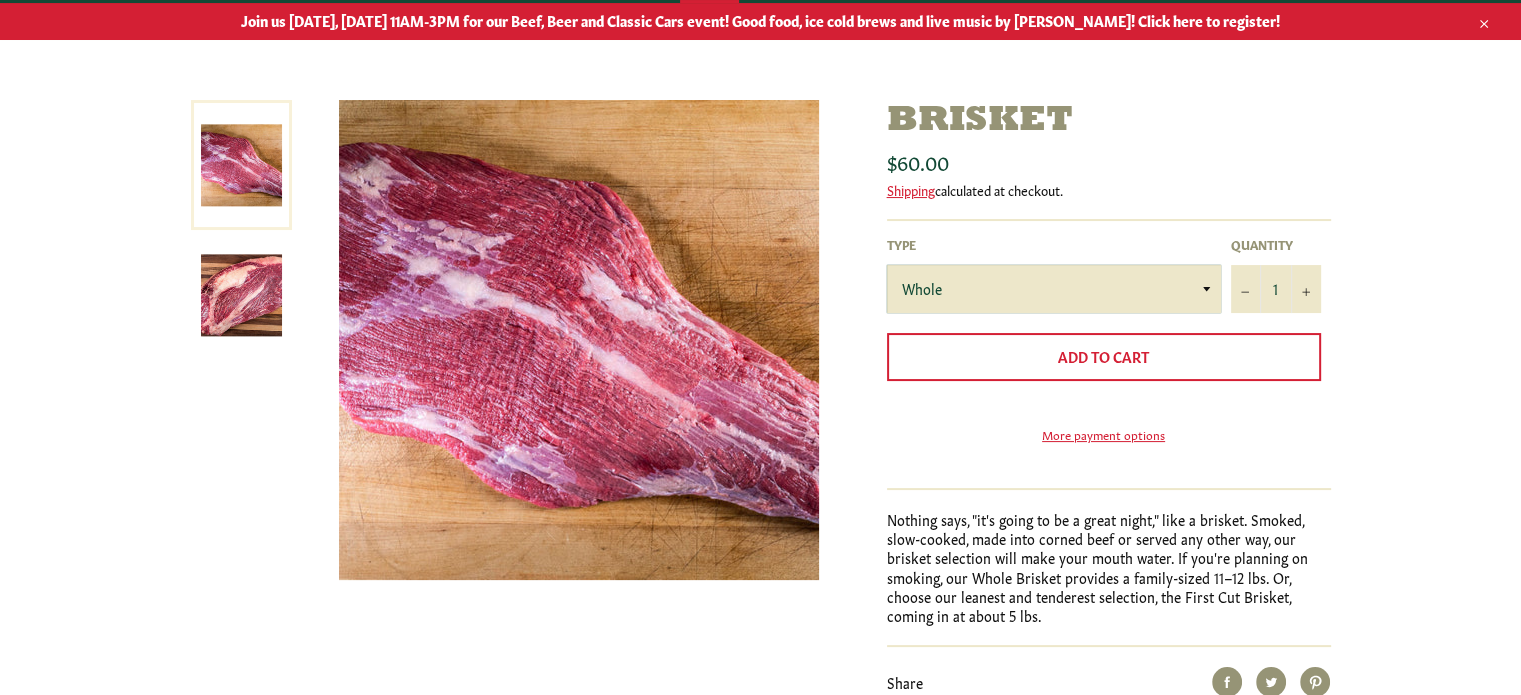 click on "First Cut
Whole" at bounding box center (1054, 289) 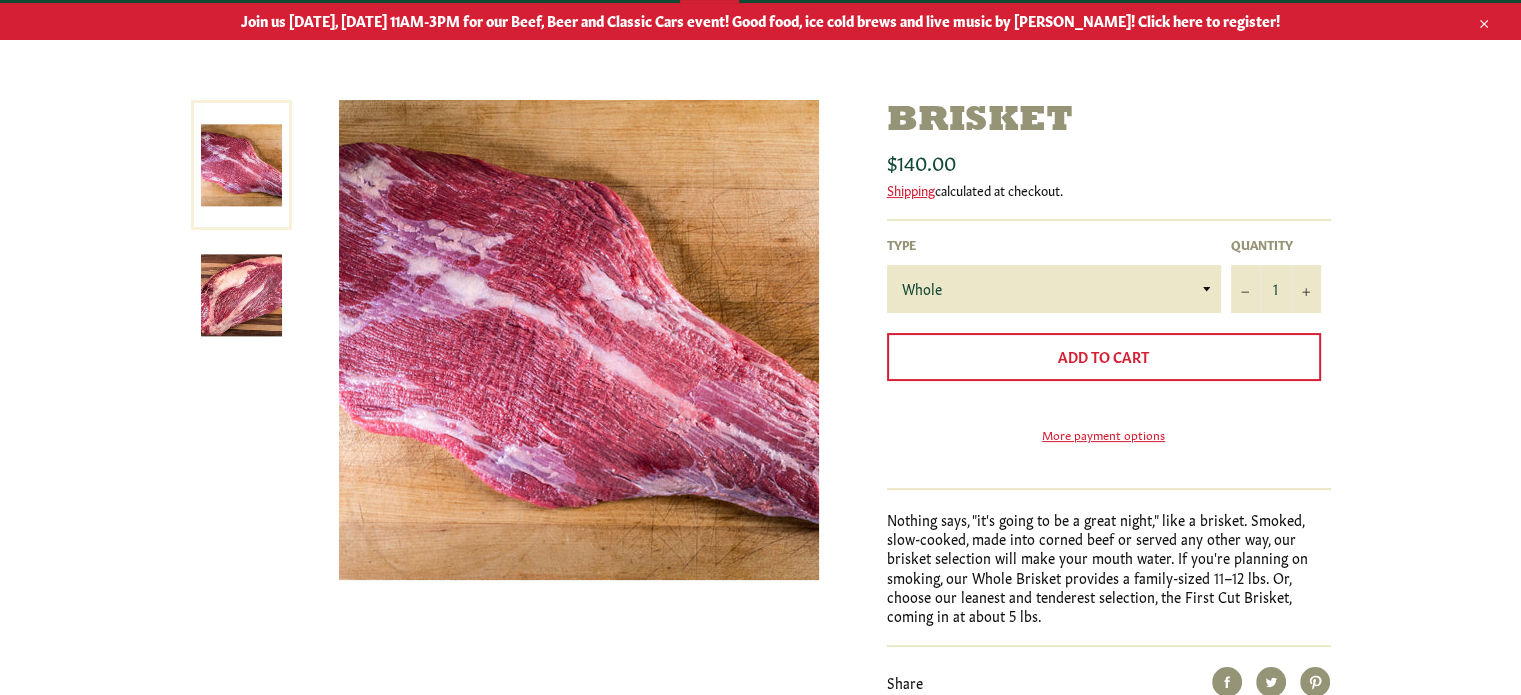 click at bounding box center [241, 165] 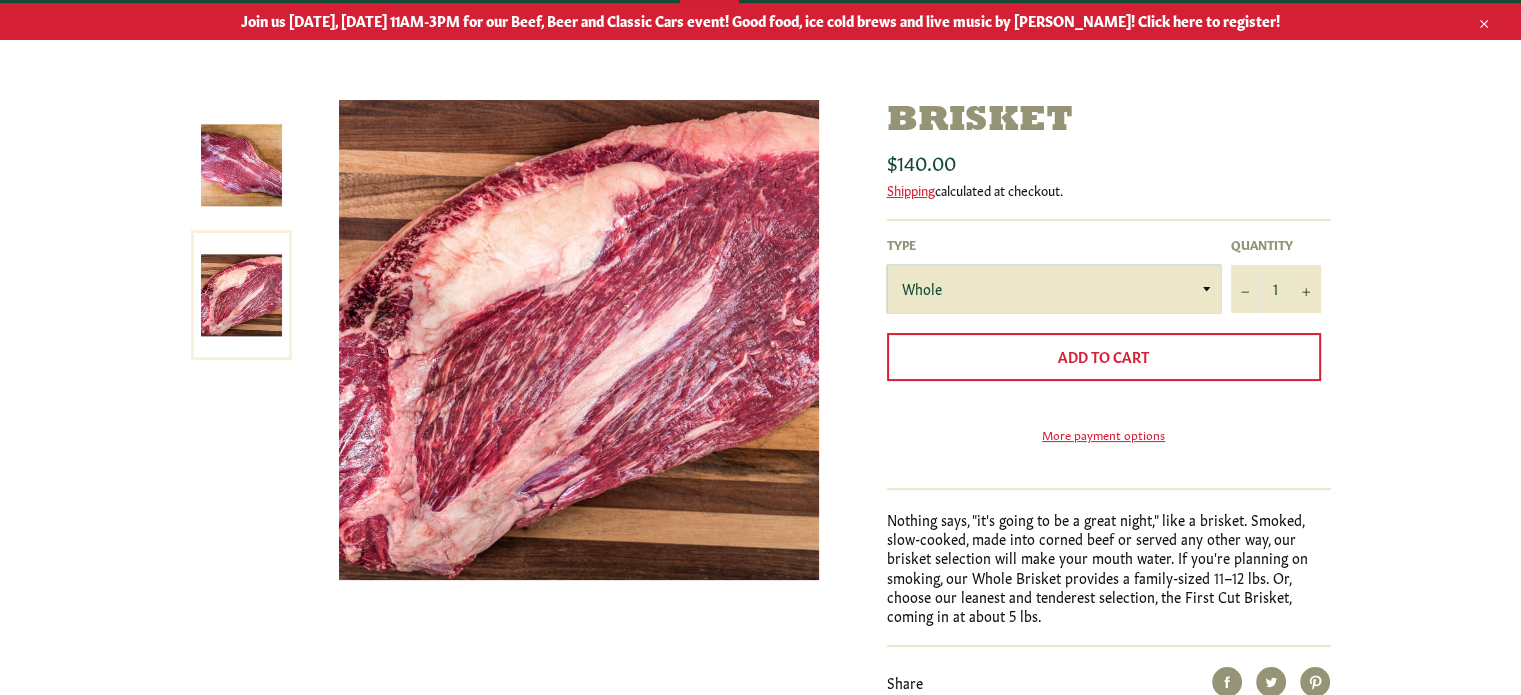 click on "First Cut
Whole" at bounding box center (1054, 289) 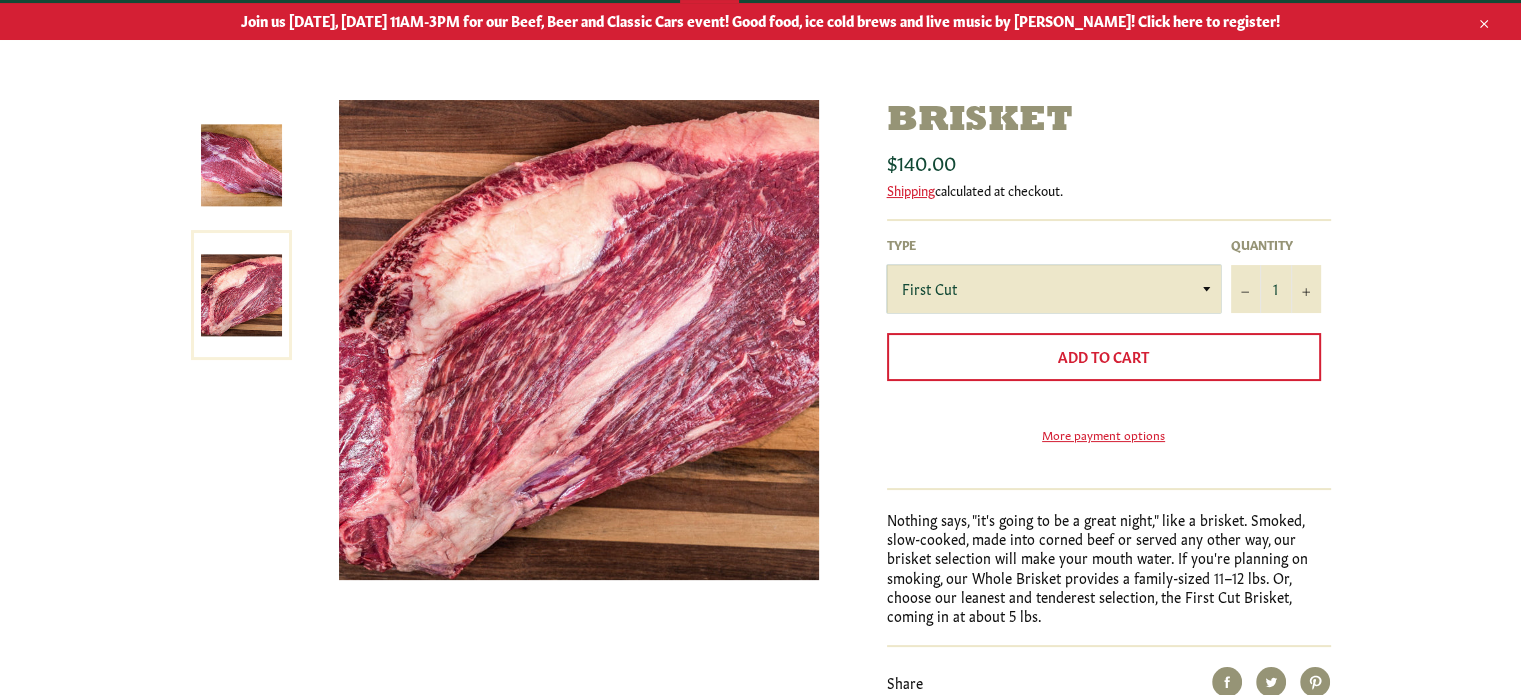 click on "First Cut
Whole" at bounding box center (1054, 289) 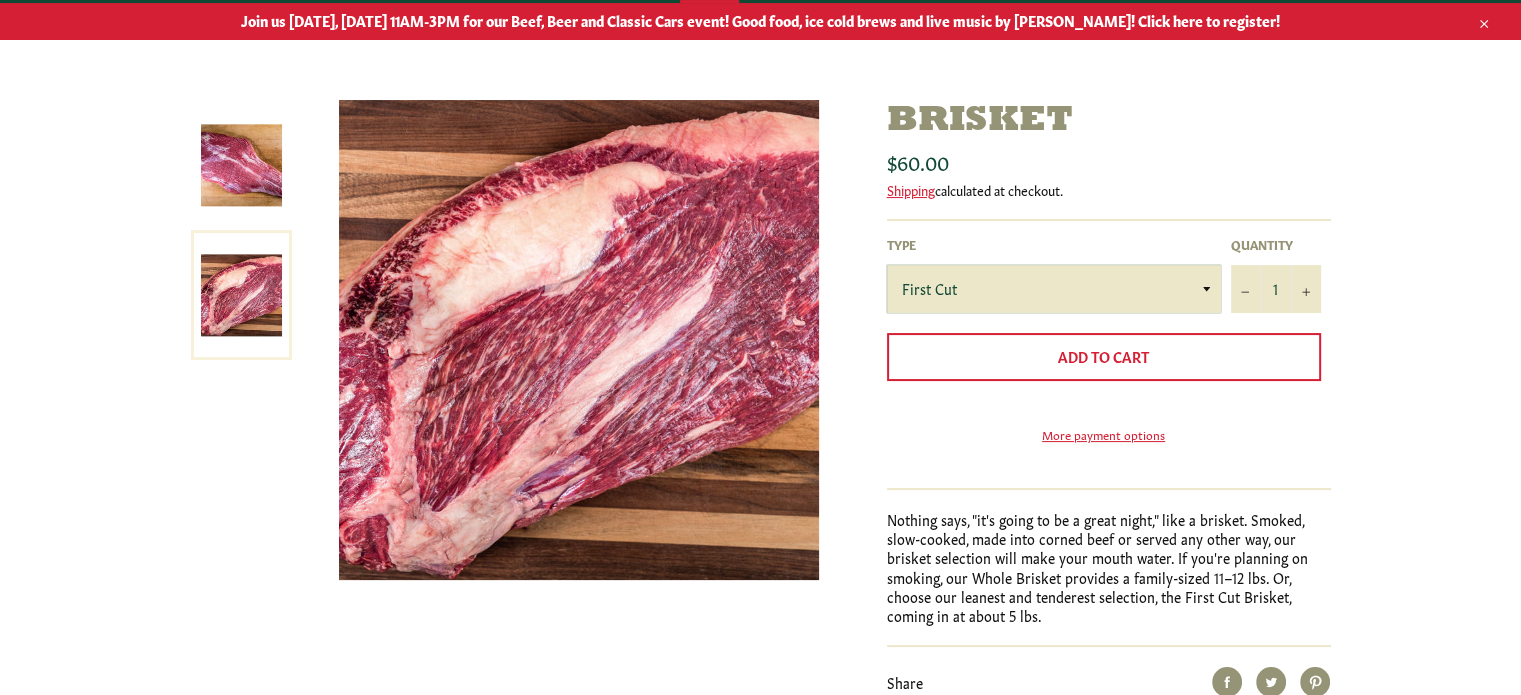 click on "First Cut
Whole" at bounding box center [1054, 289] 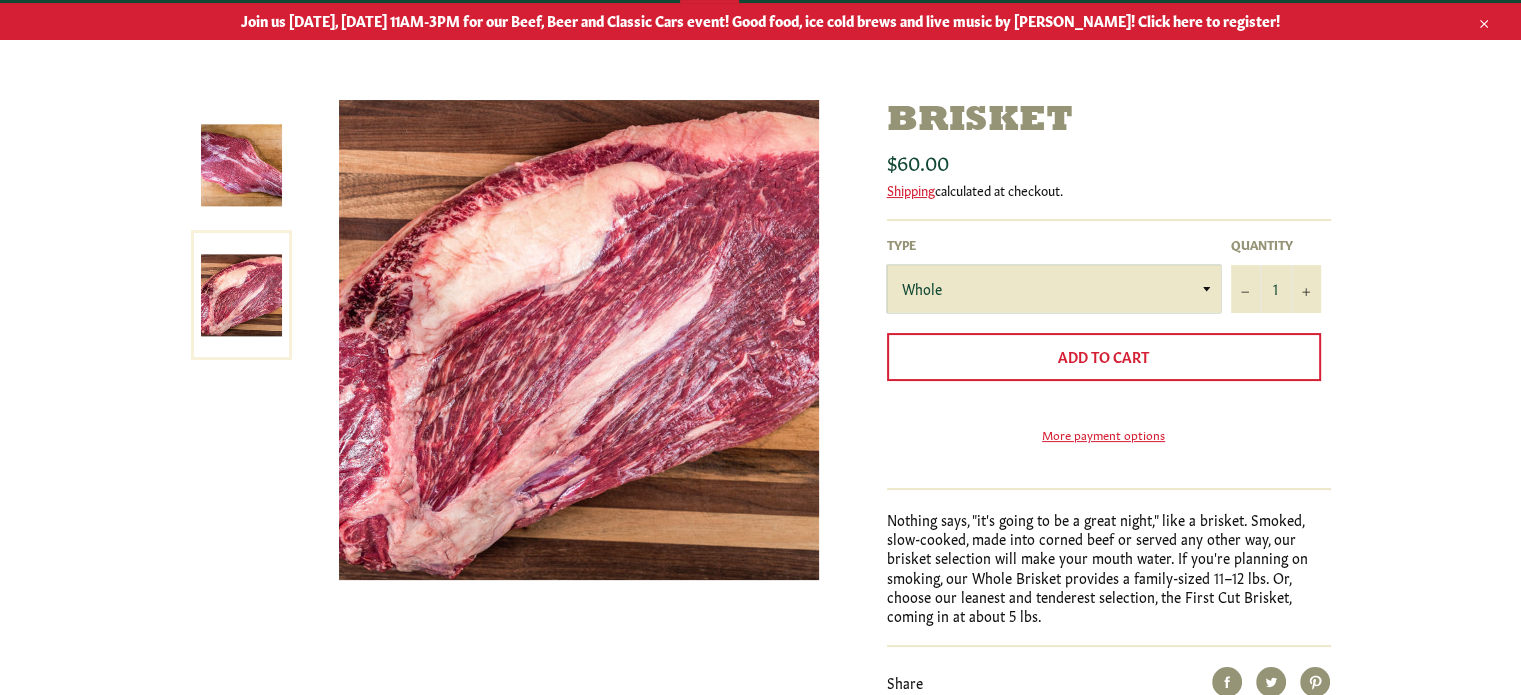 click on "First Cut
Whole" at bounding box center [1054, 289] 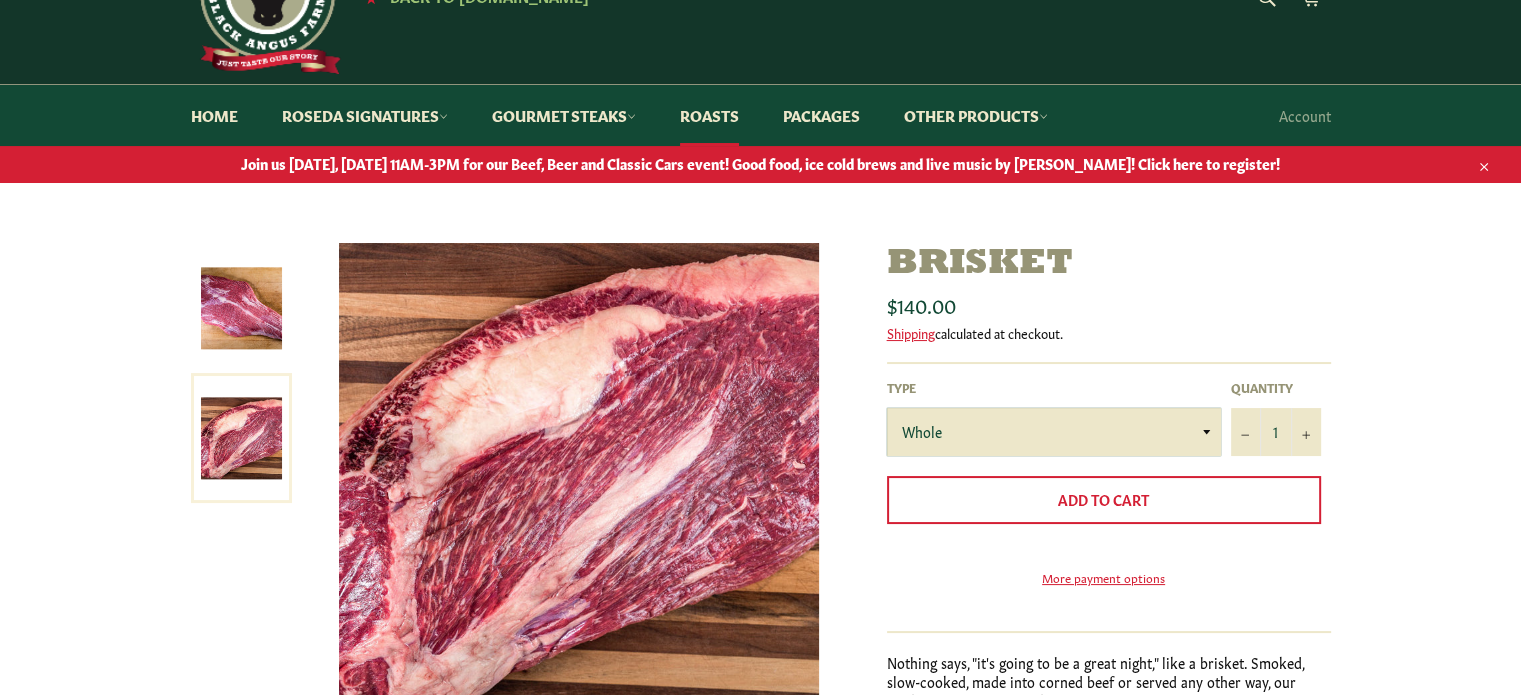 scroll, scrollTop: 93, scrollLeft: 0, axis: vertical 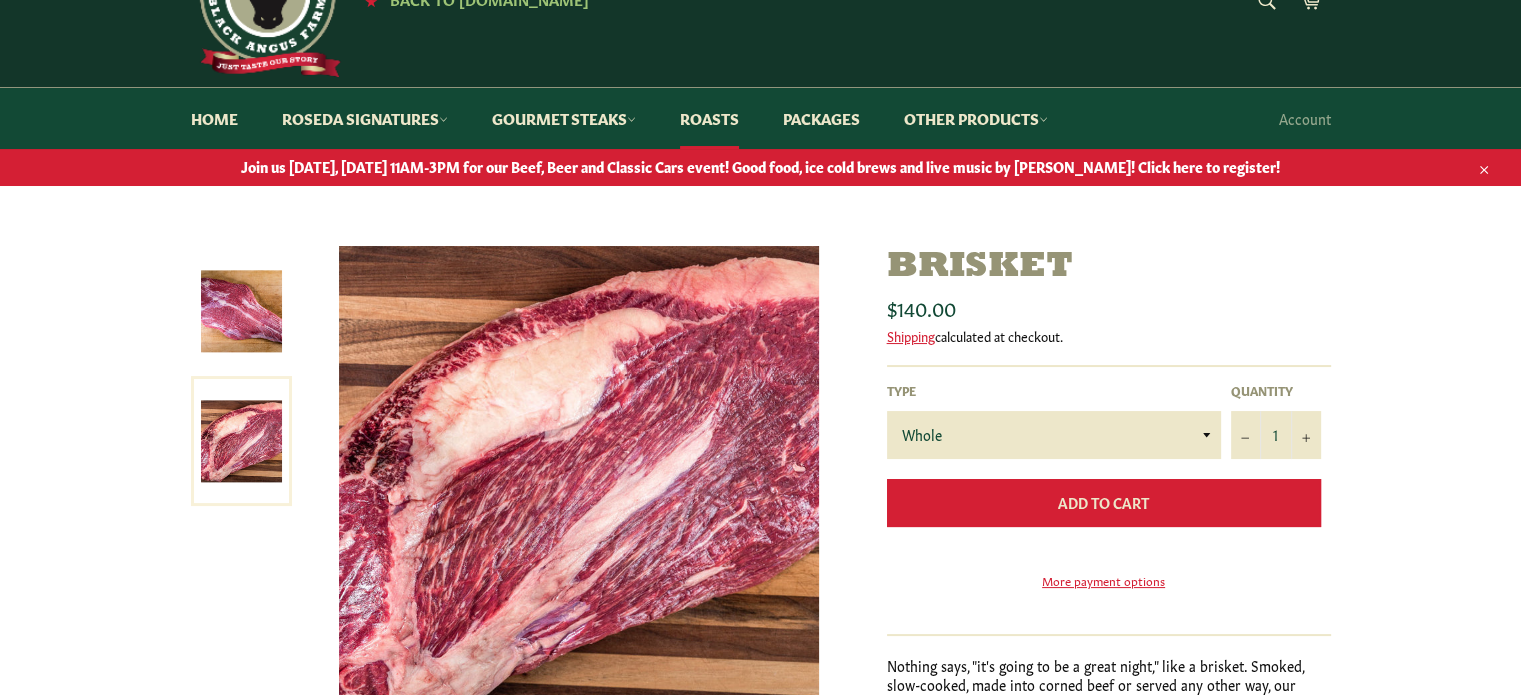 click on "Add to Cart" at bounding box center (1104, 503) 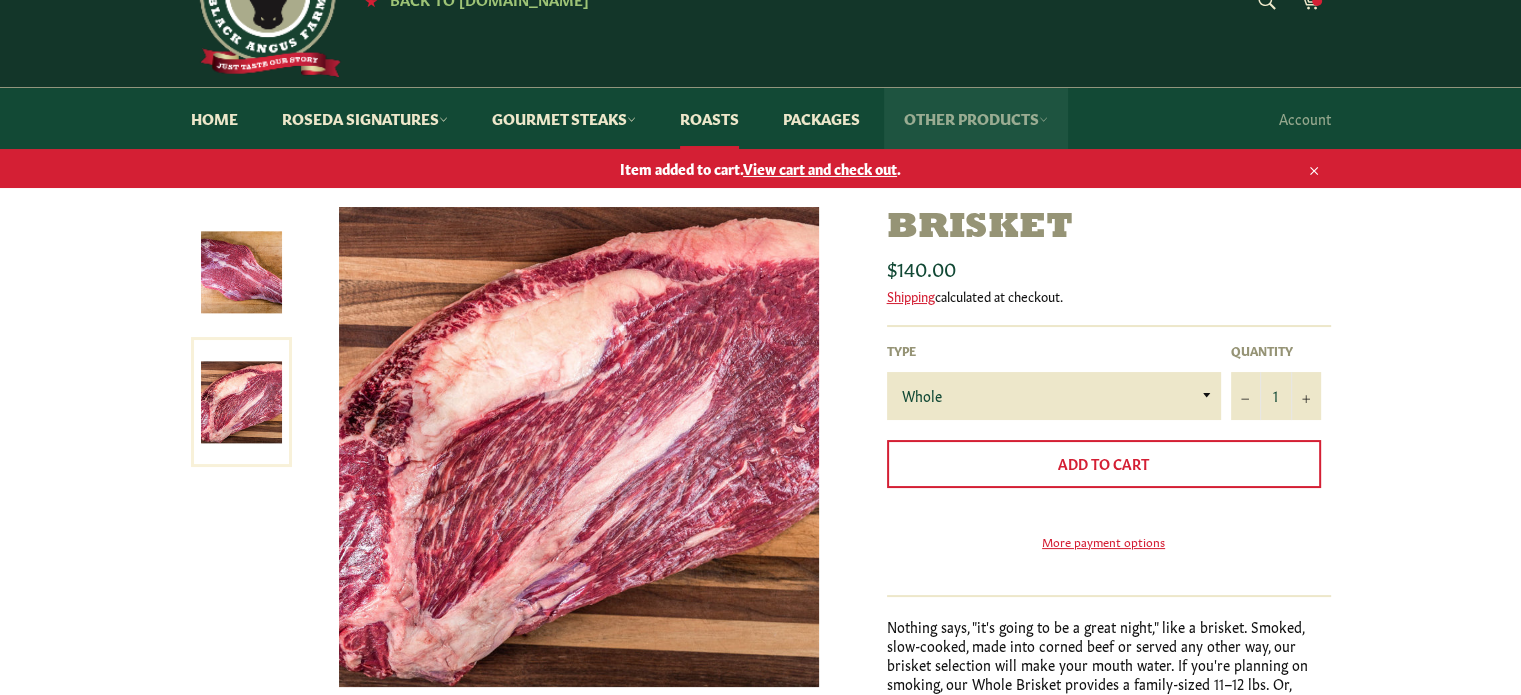click on "Other Products" at bounding box center [976, 118] 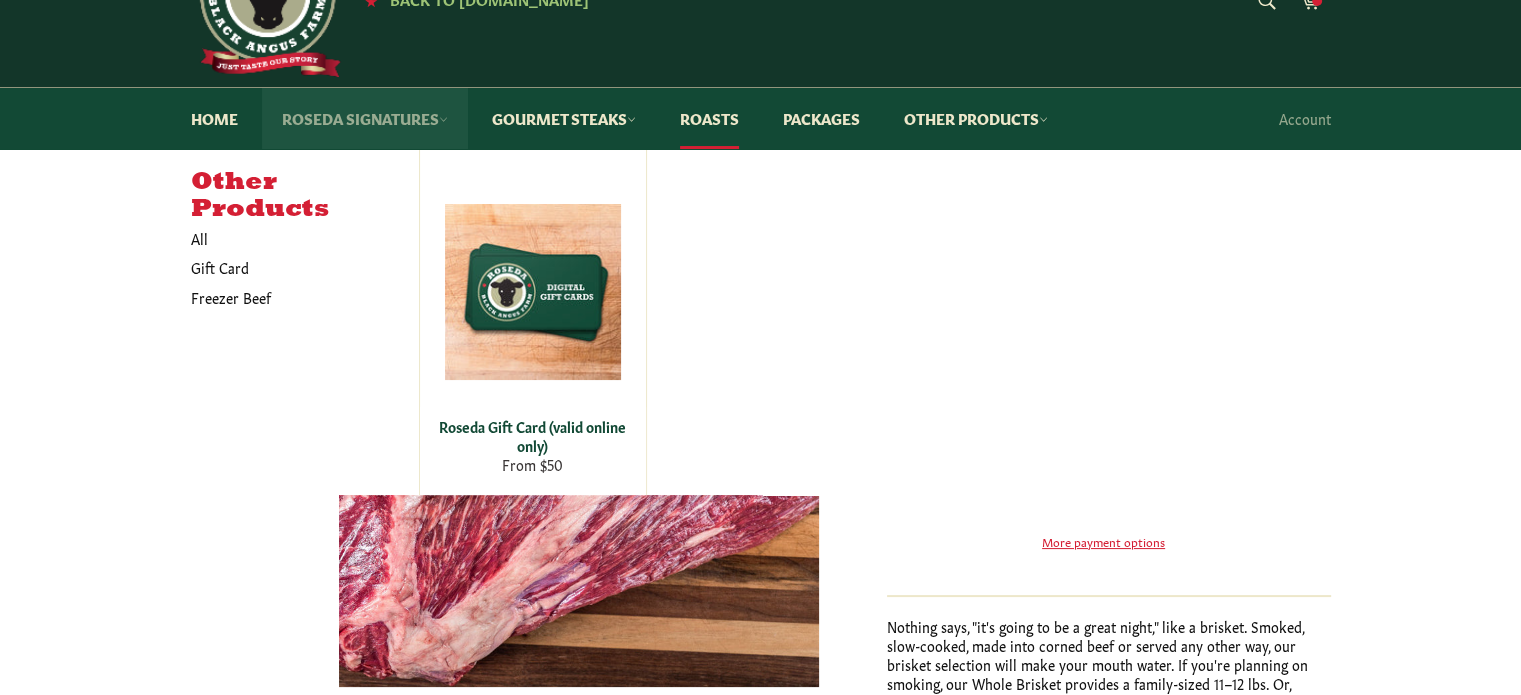 click on "Roseda Signatures" at bounding box center [365, 118] 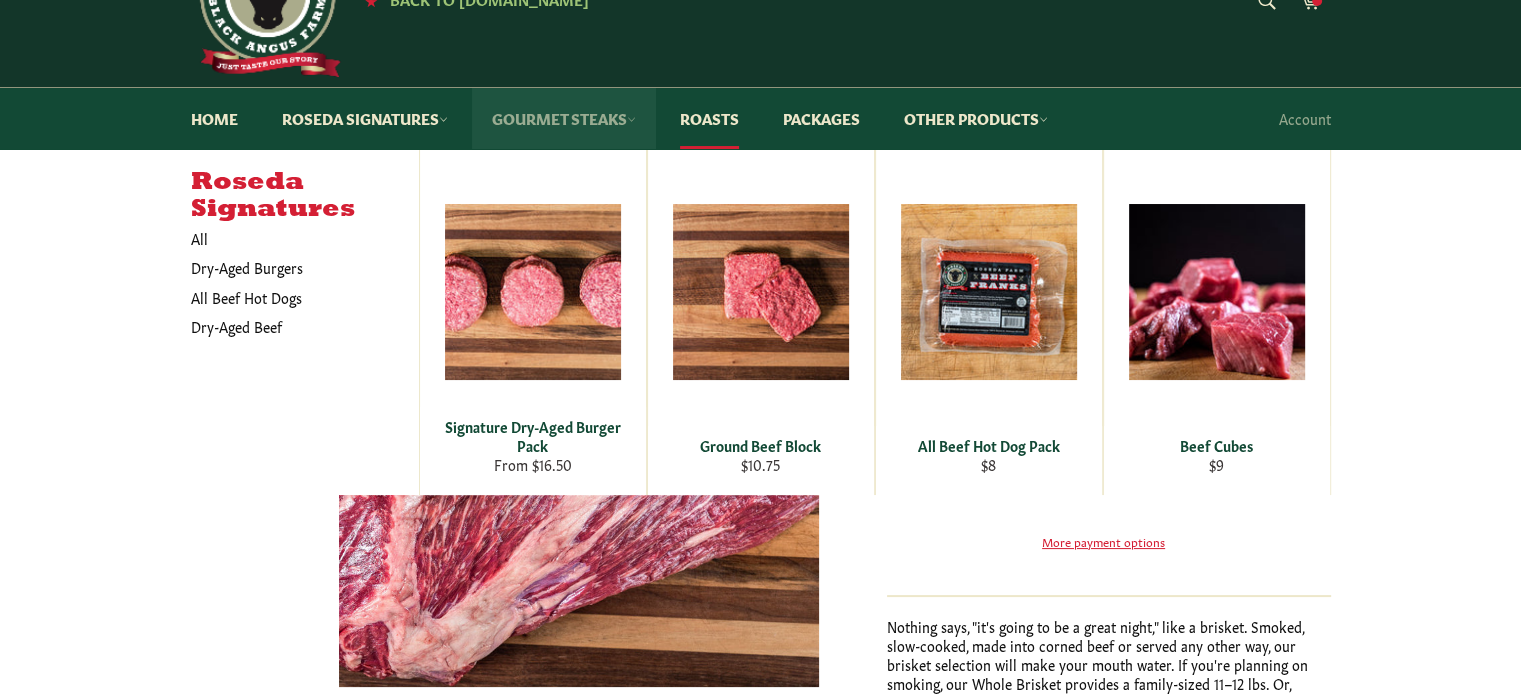 click on "Gourmet Steaks" at bounding box center (564, 118) 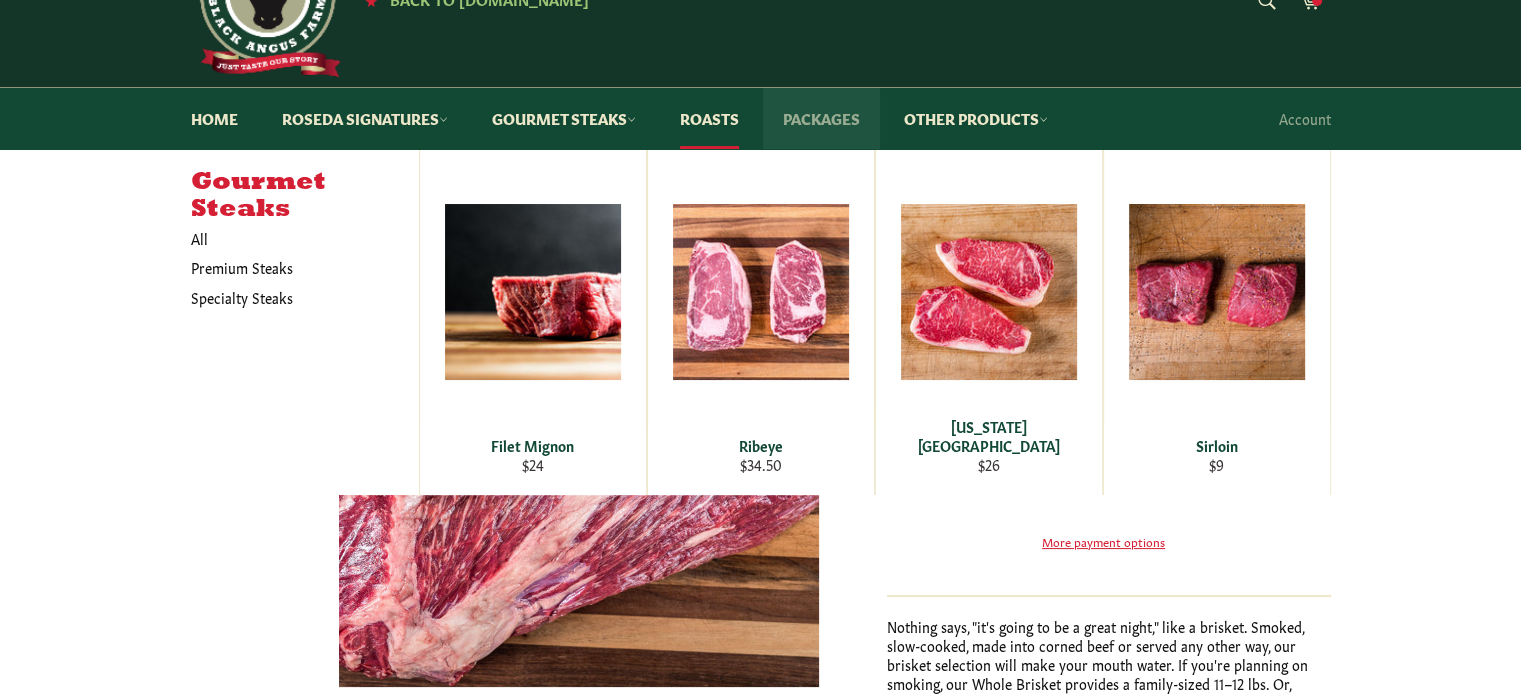 click on "Packages" at bounding box center [821, 118] 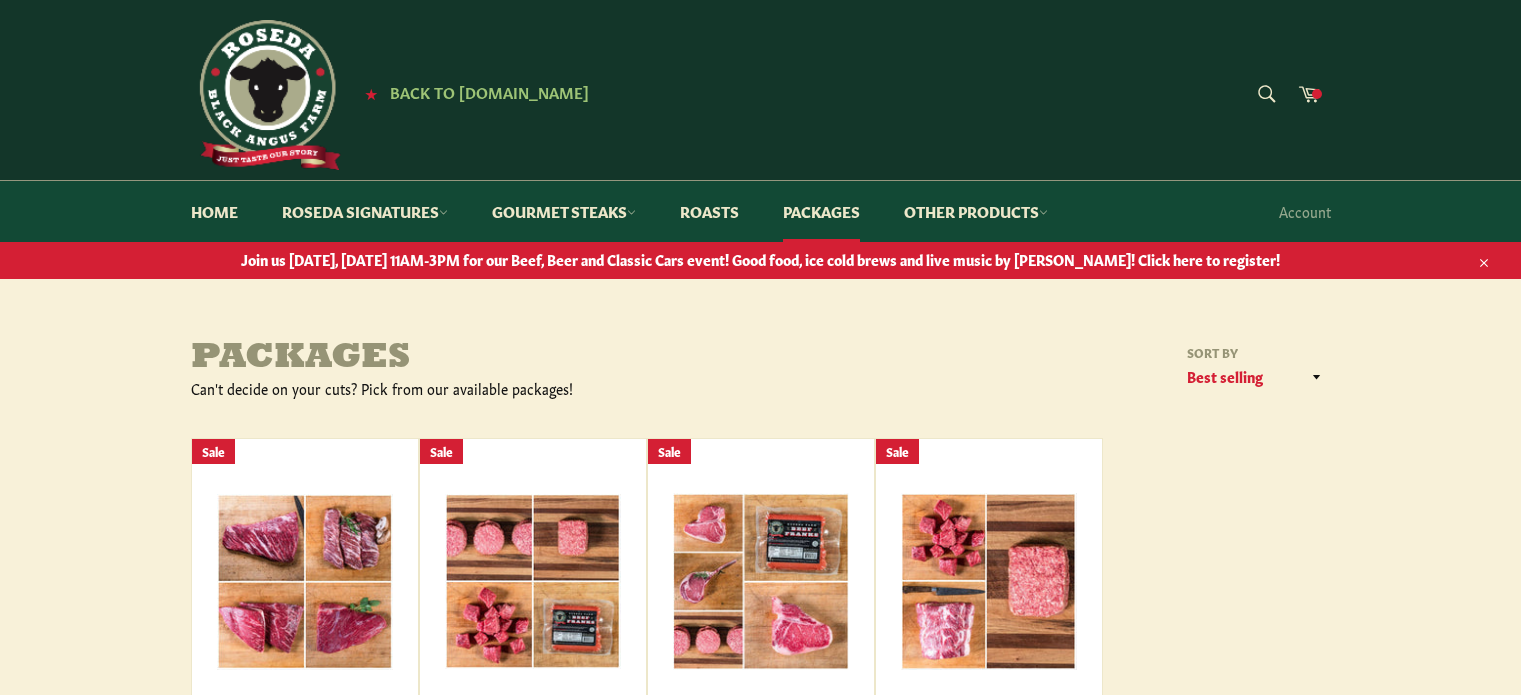 scroll, scrollTop: 0, scrollLeft: 0, axis: both 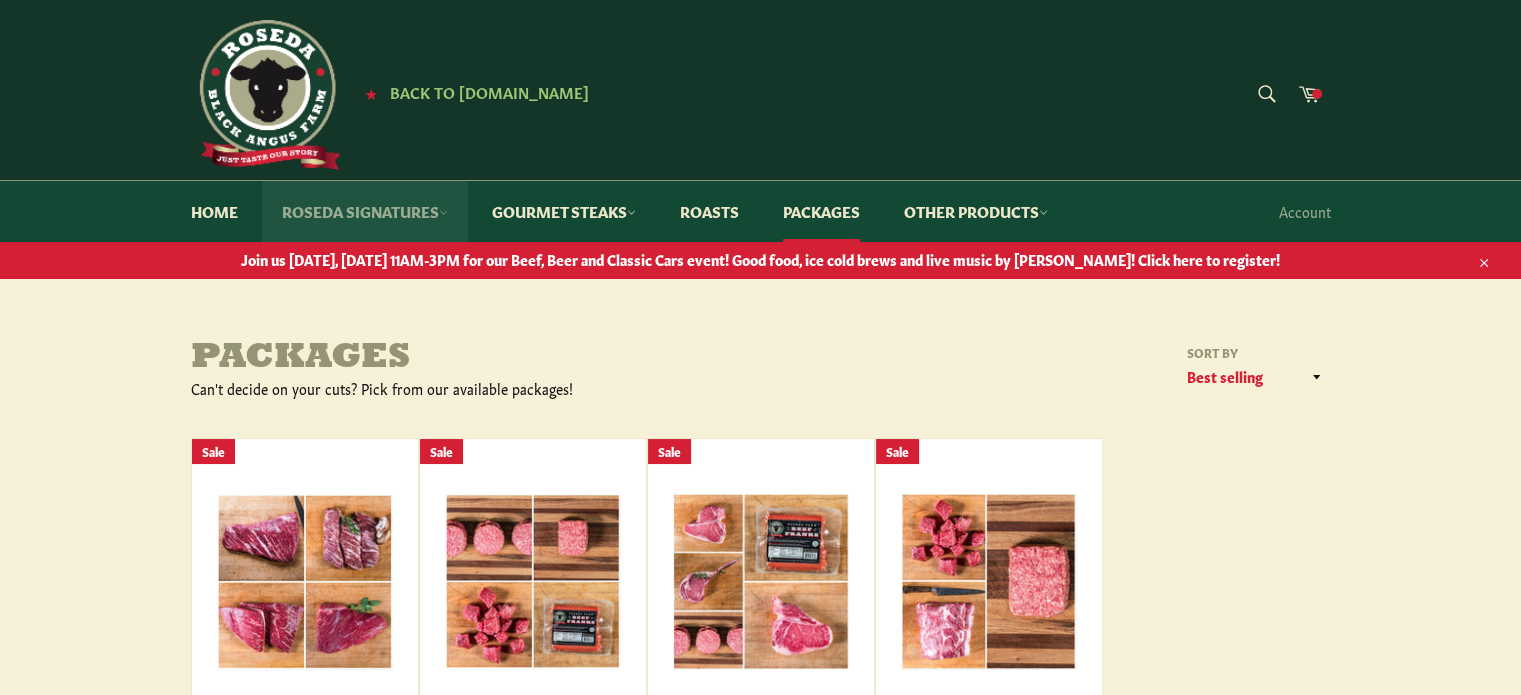 click on "Roseda Signatures" at bounding box center [365, 211] 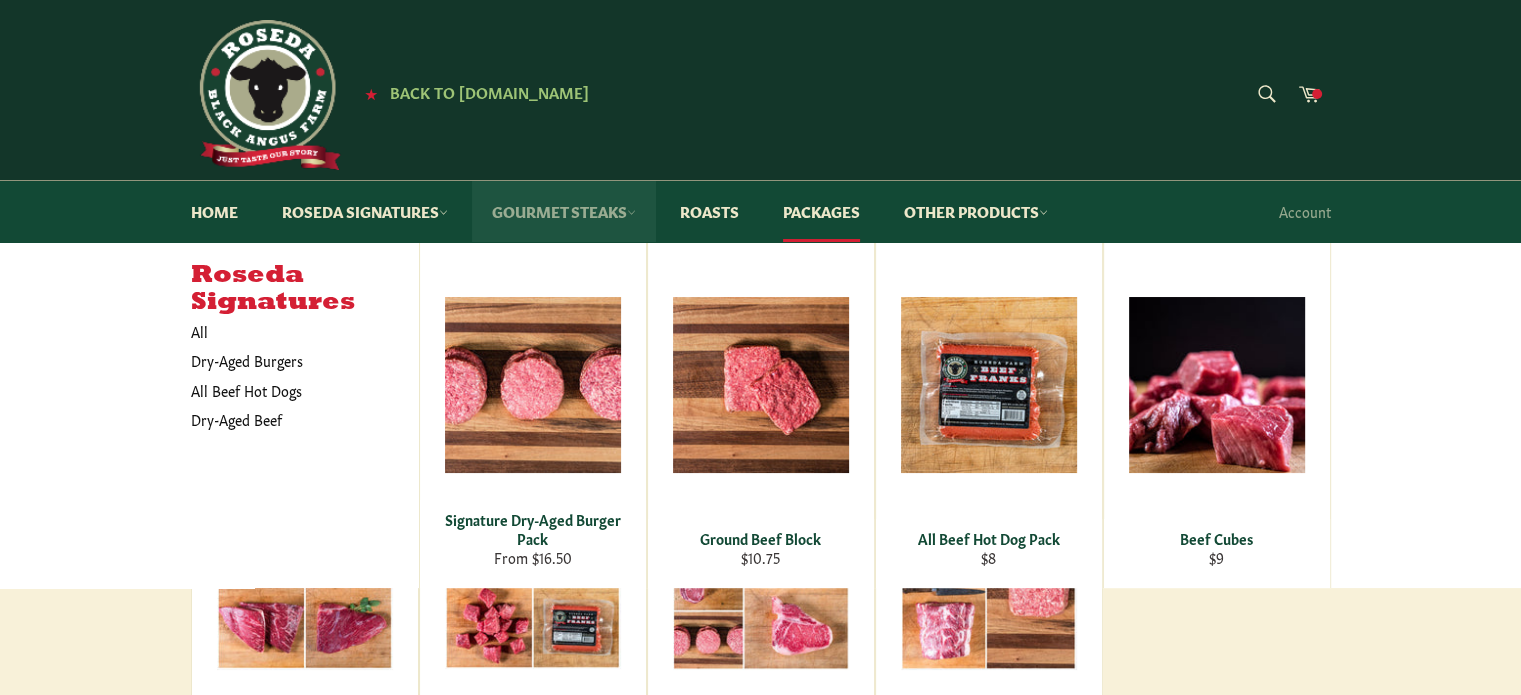 click on "Gourmet Steaks" at bounding box center [564, 211] 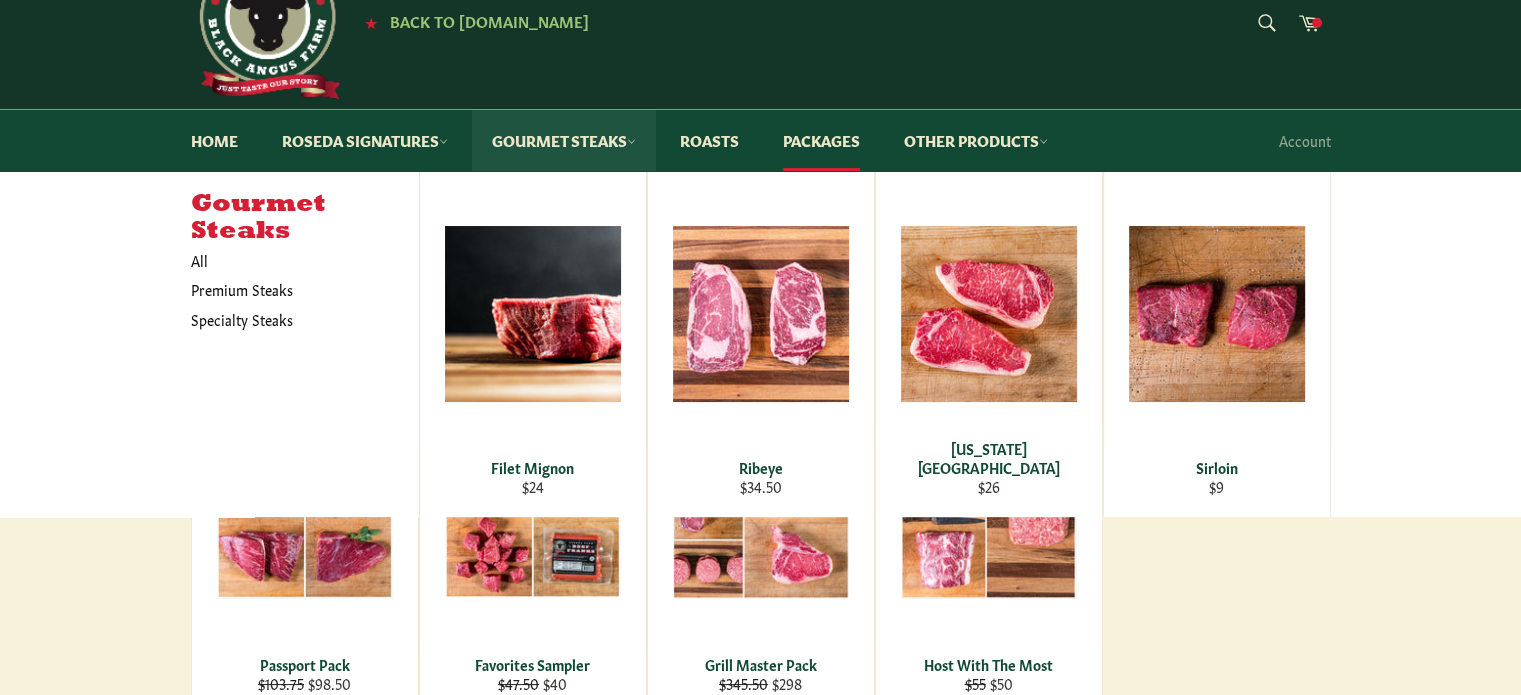 scroll, scrollTop: 69, scrollLeft: 0, axis: vertical 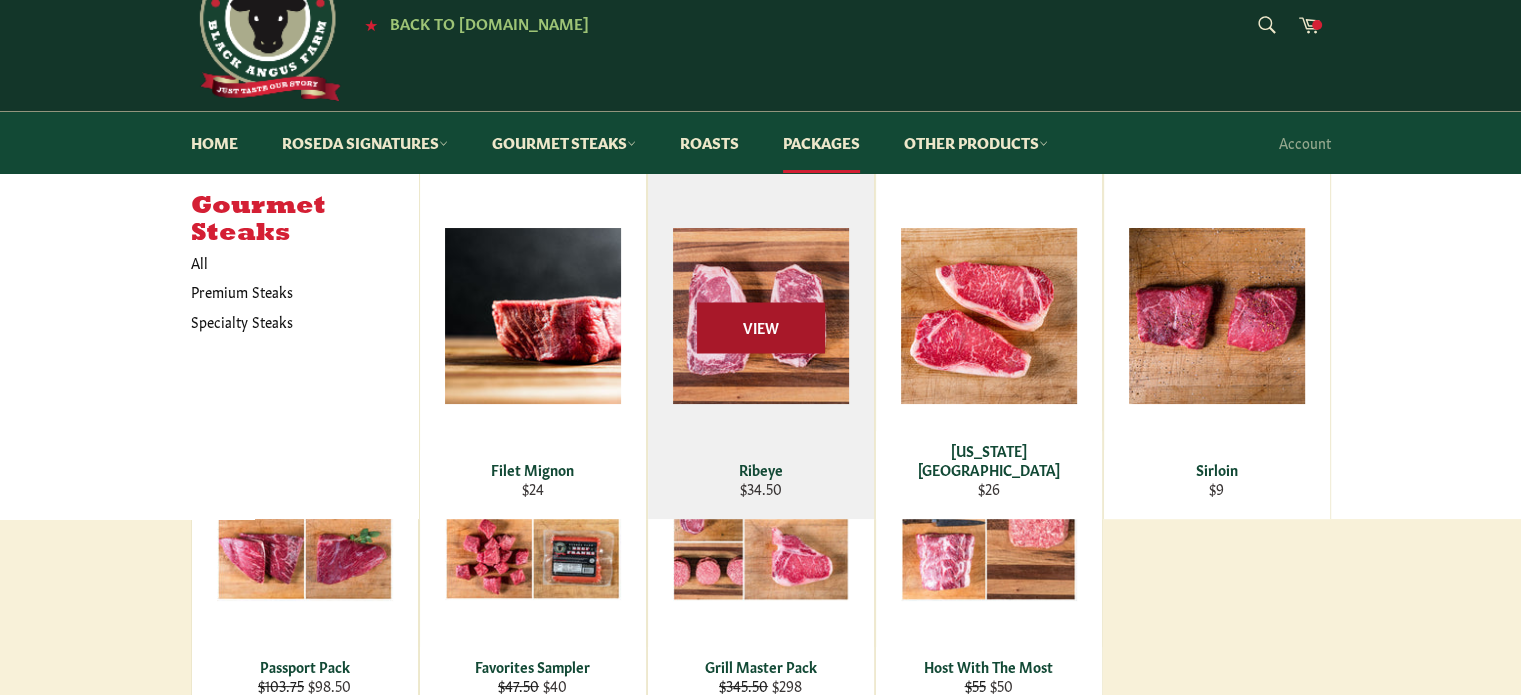 click on "View" at bounding box center [761, 328] 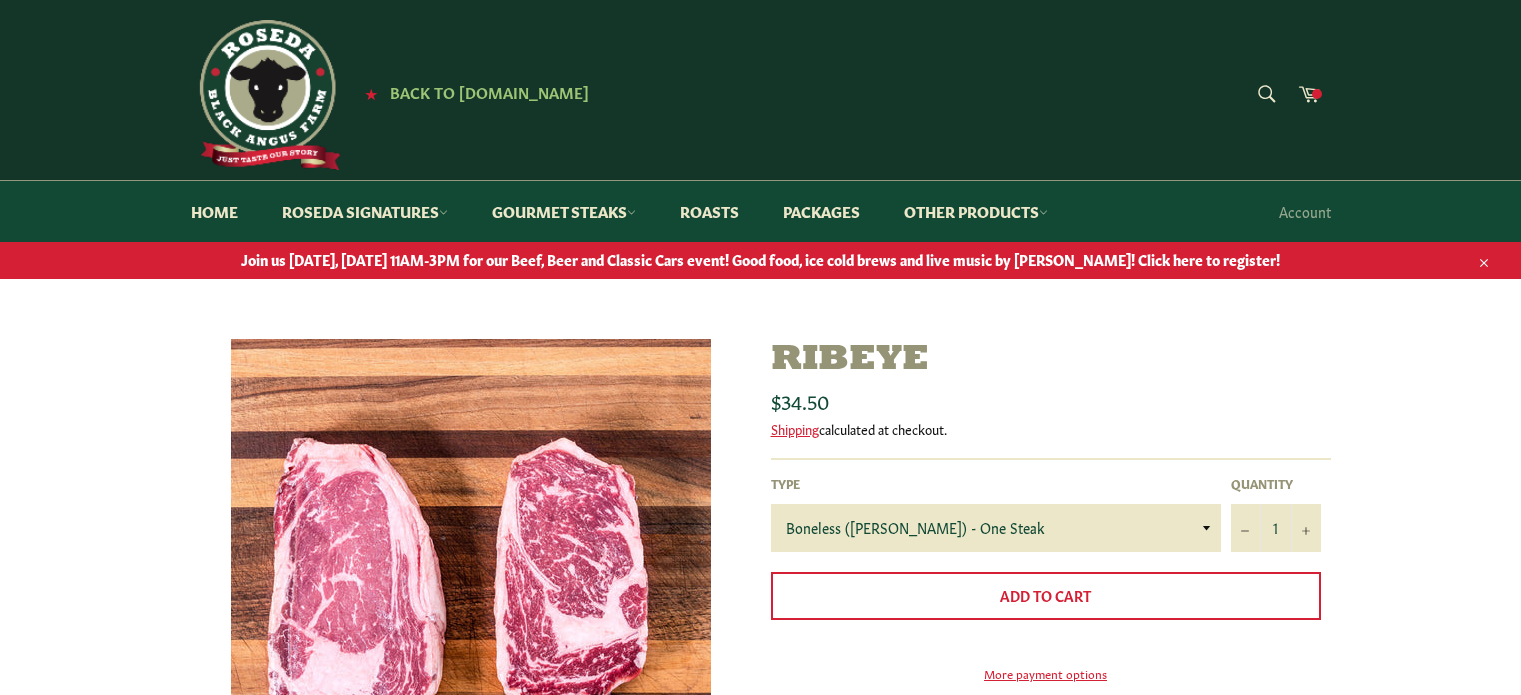 scroll, scrollTop: 0, scrollLeft: 0, axis: both 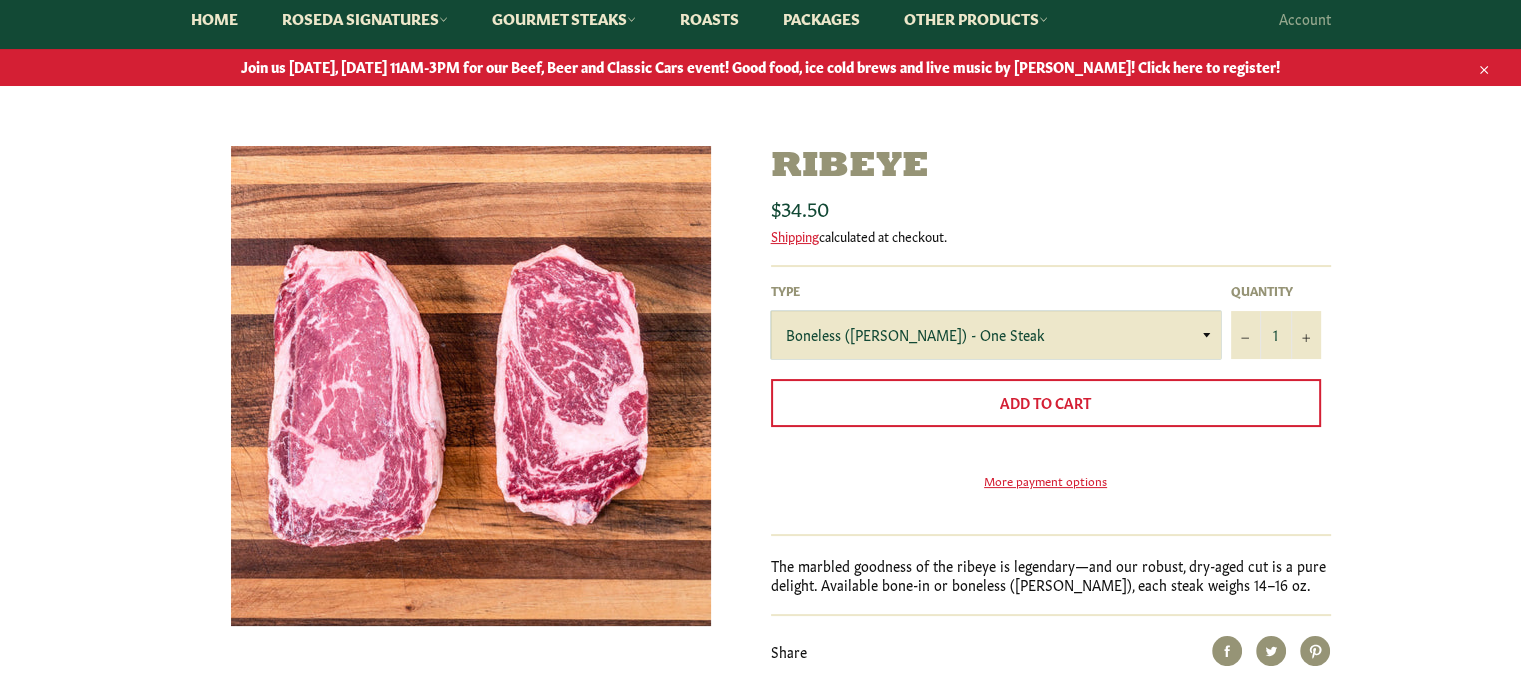 click on "Boneless (Delmonico) - One Steak
Bone-In - One Steak" at bounding box center (996, 335) 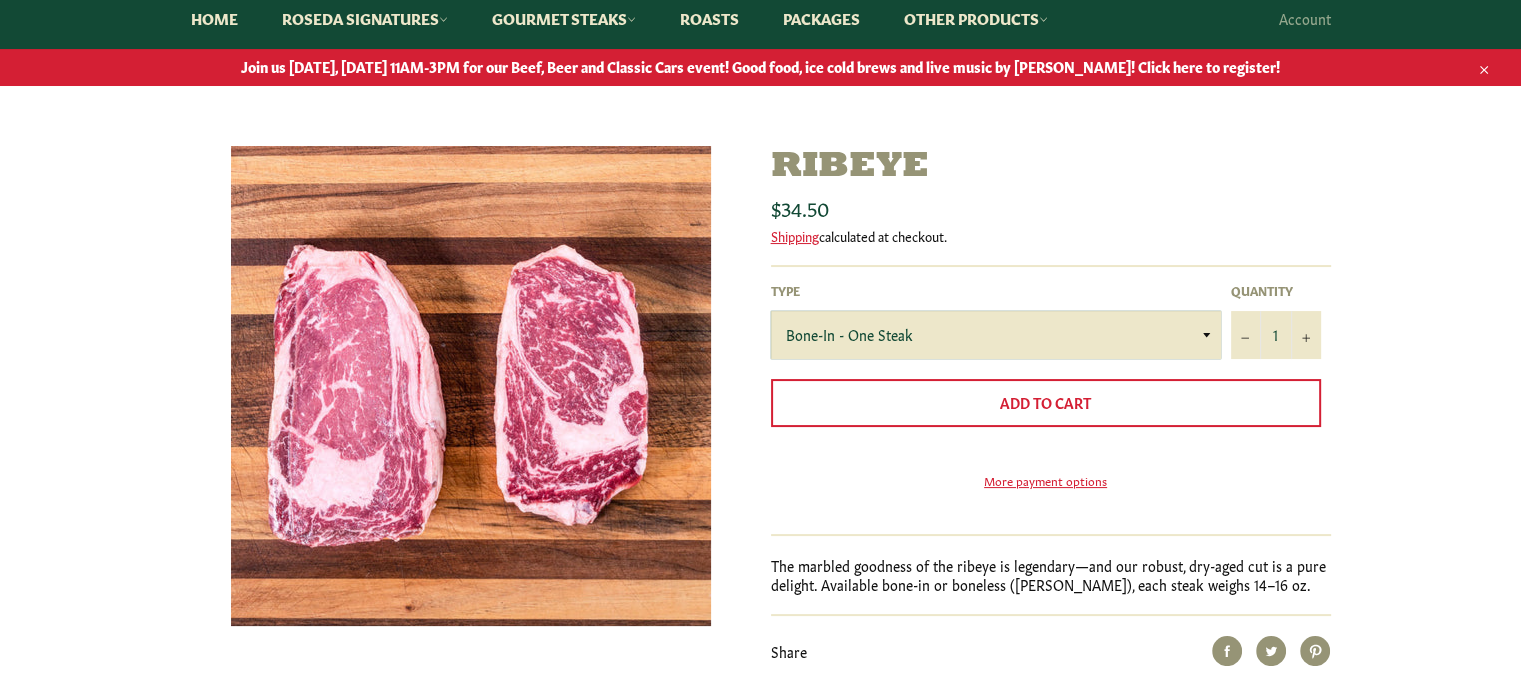 click on "Boneless (Delmonico) - One Steak
Bone-In - One Steak" at bounding box center (996, 335) 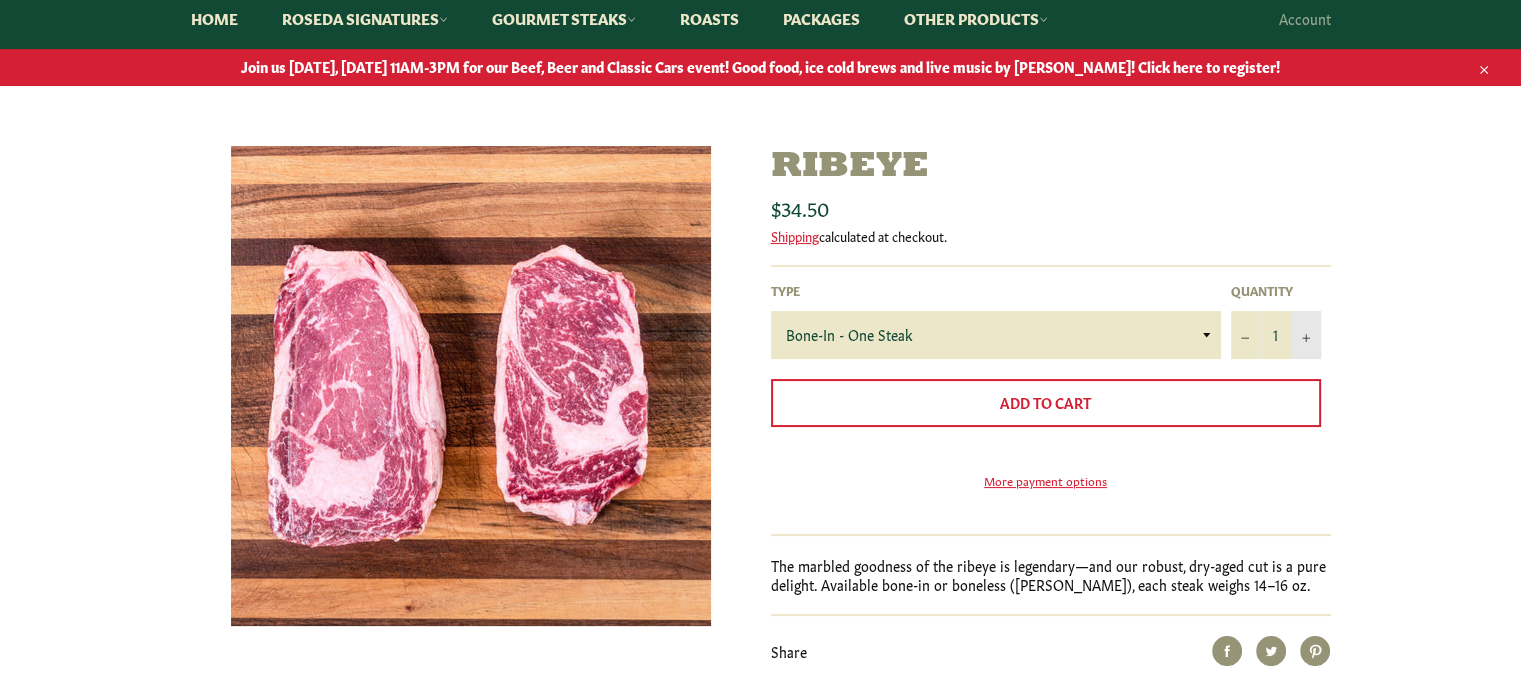 click 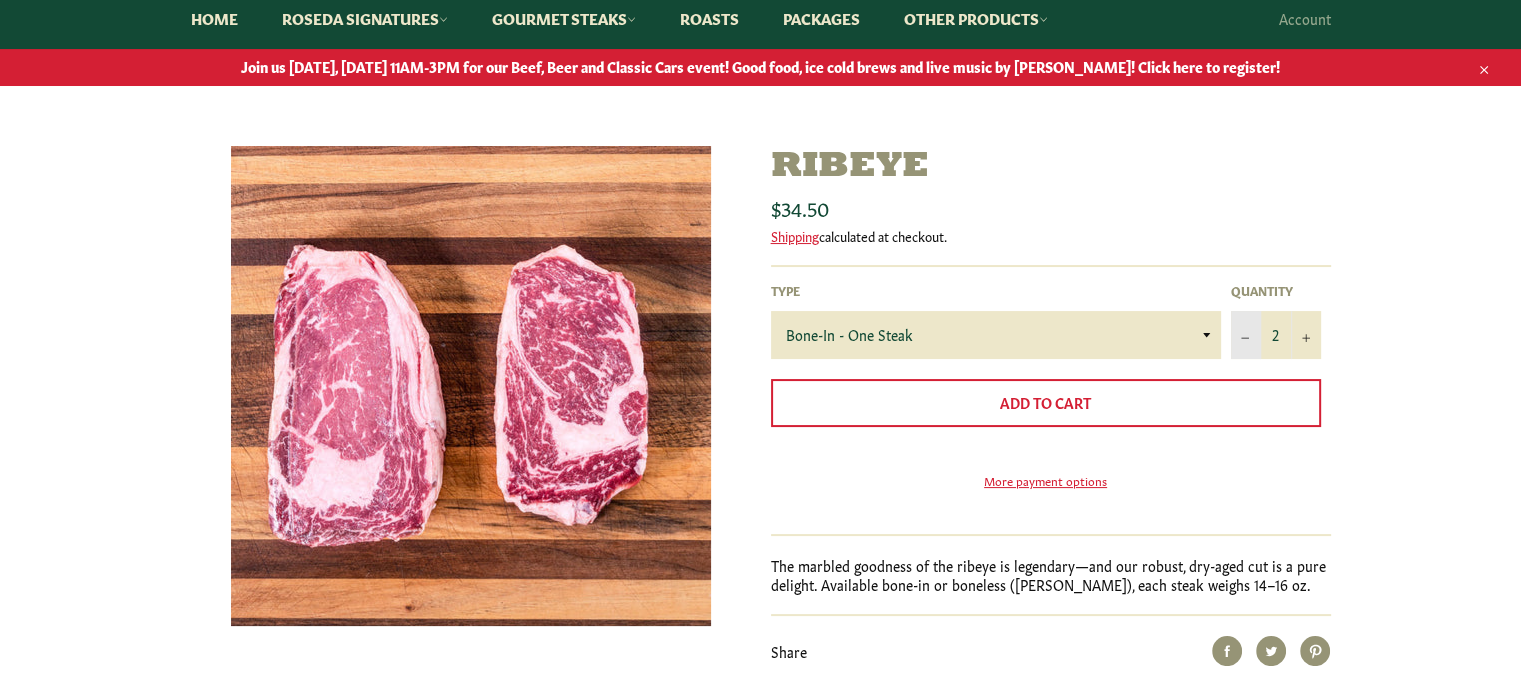 click 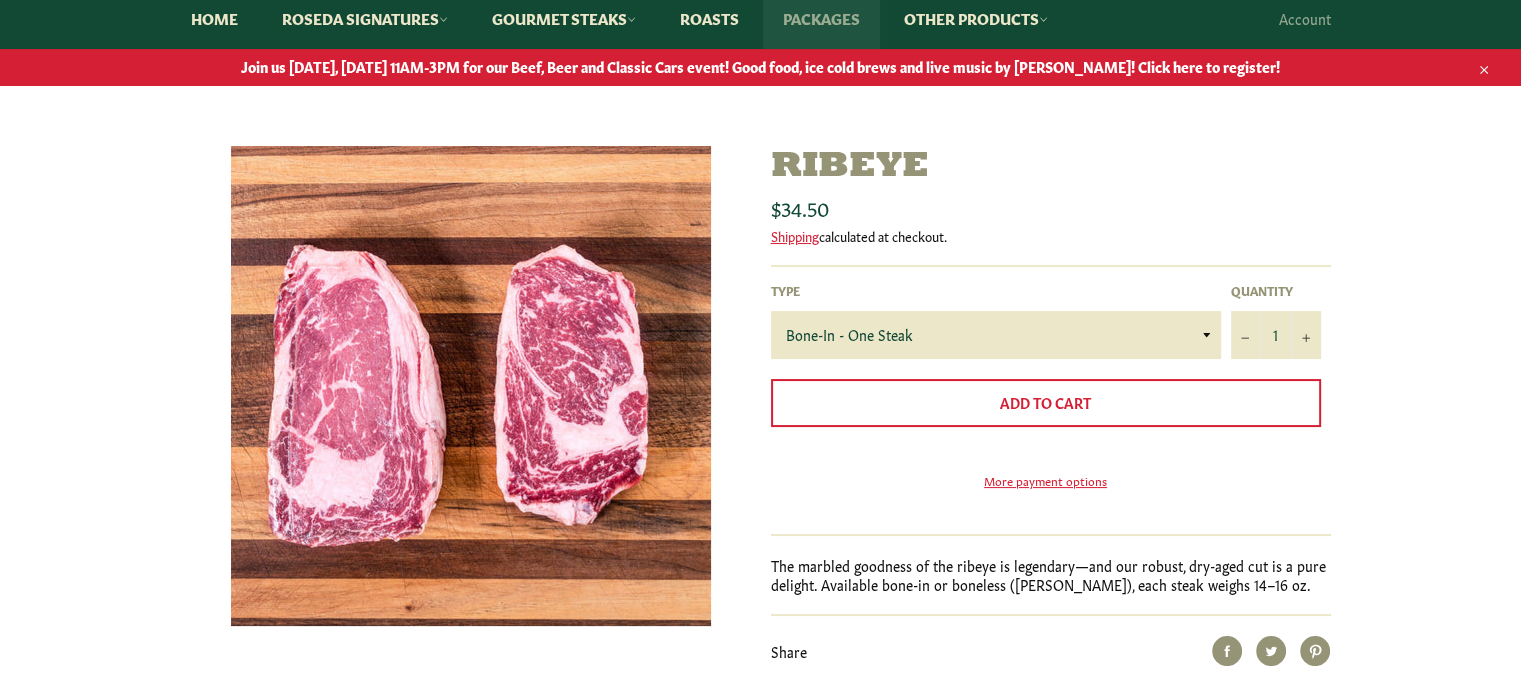click on "Packages" at bounding box center (821, 18) 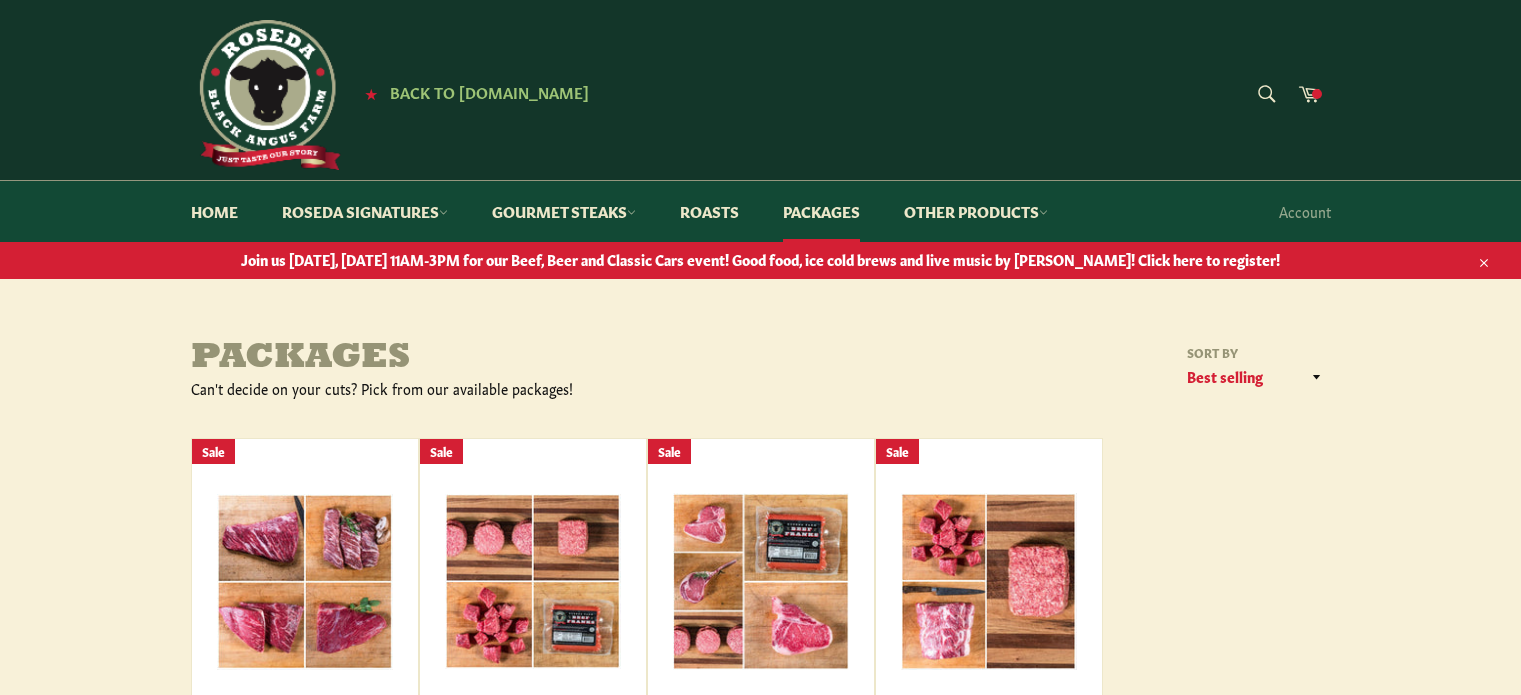 scroll, scrollTop: 0, scrollLeft: 0, axis: both 